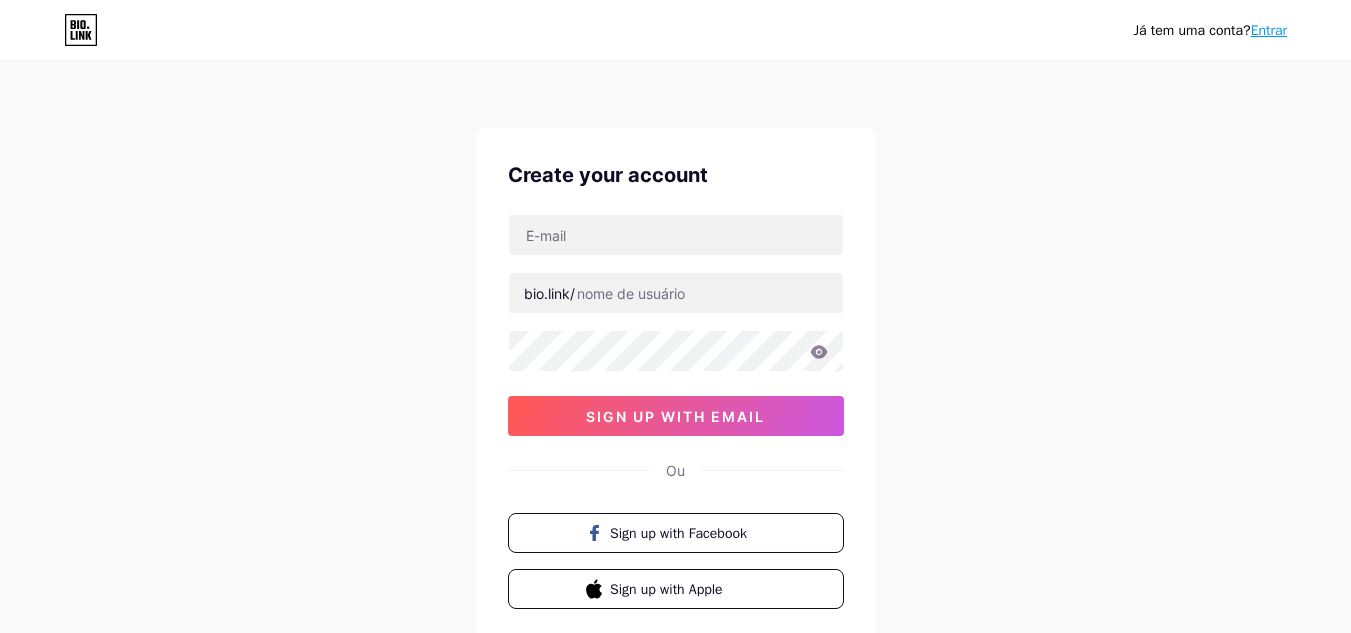 click on "Entrar" at bounding box center [1269, 30] 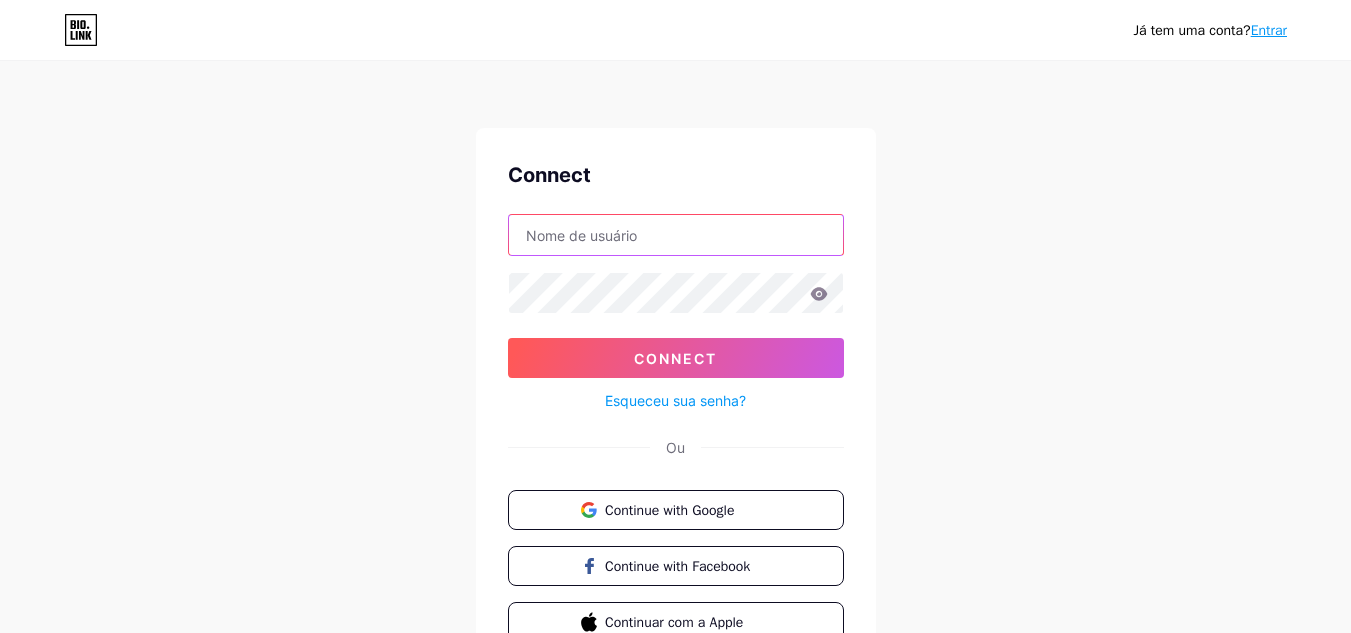 click at bounding box center (676, 235) 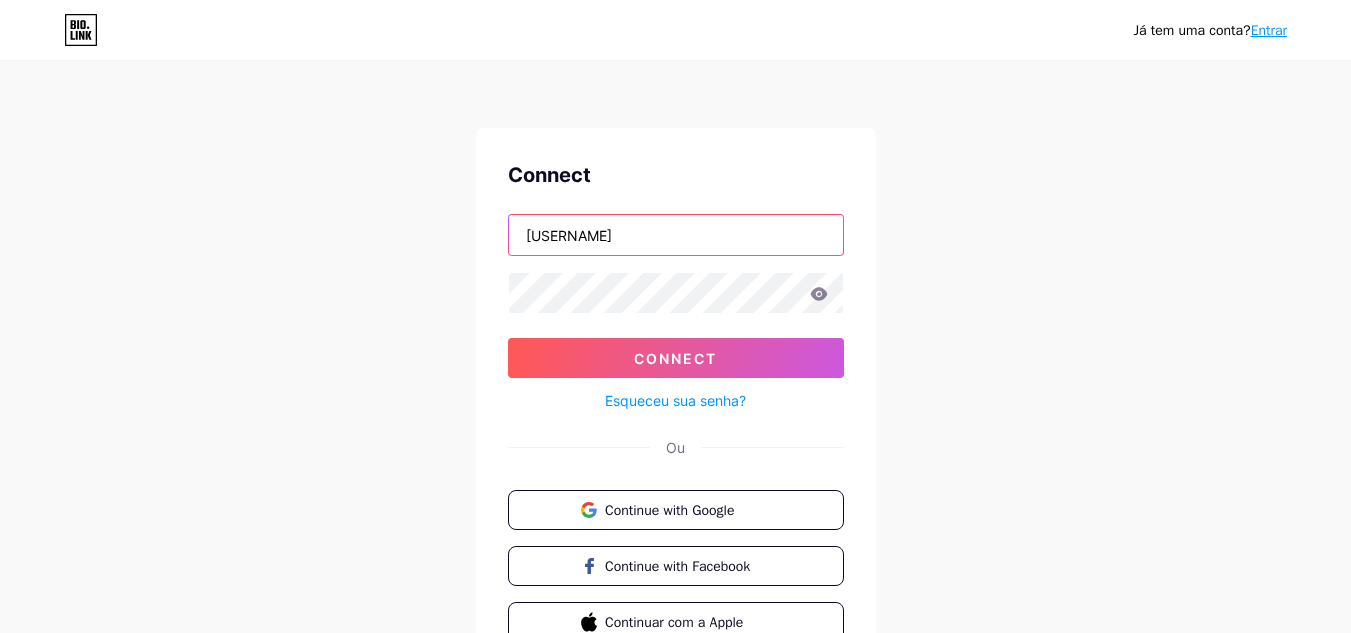 type on "[USERNAME]" 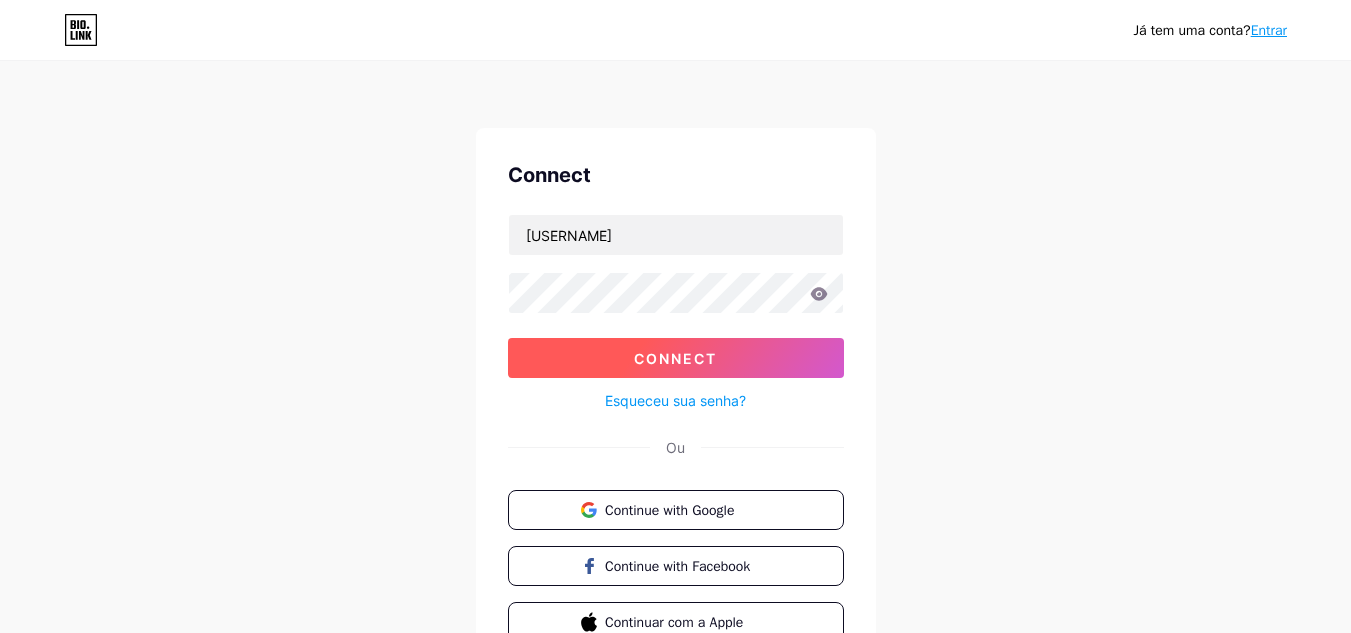 click on "Connect" at bounding box center (676, 358) 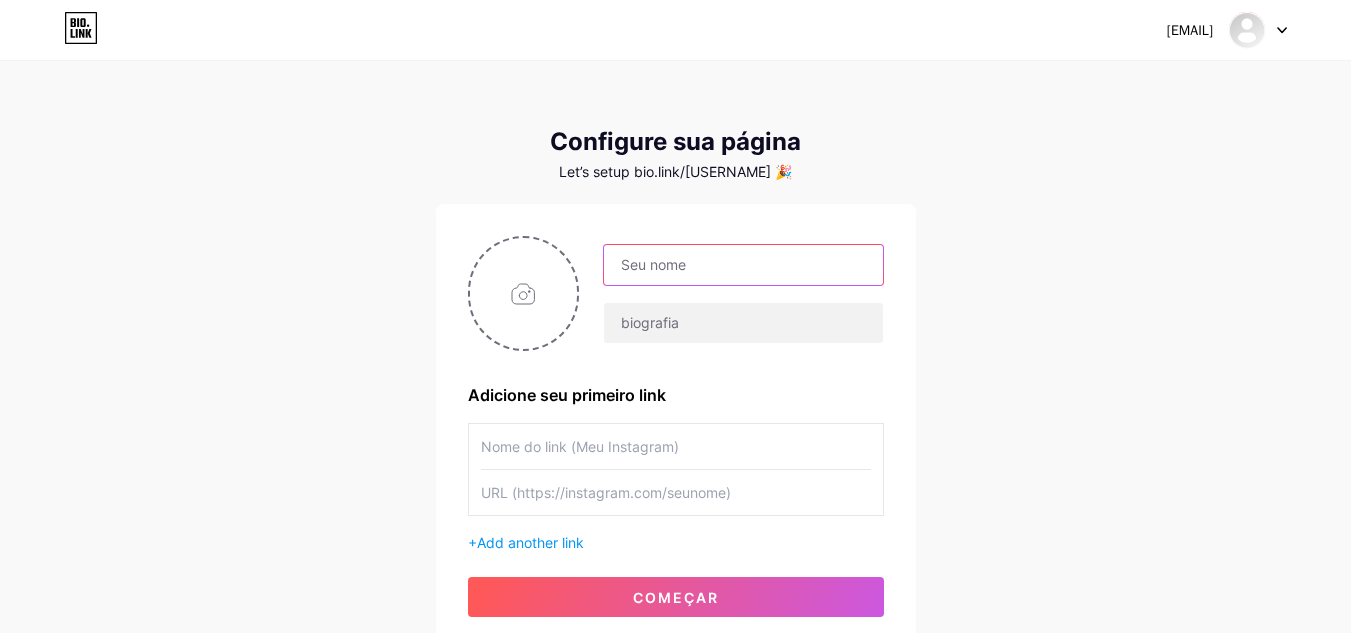 click at bounding box center [743, 265] 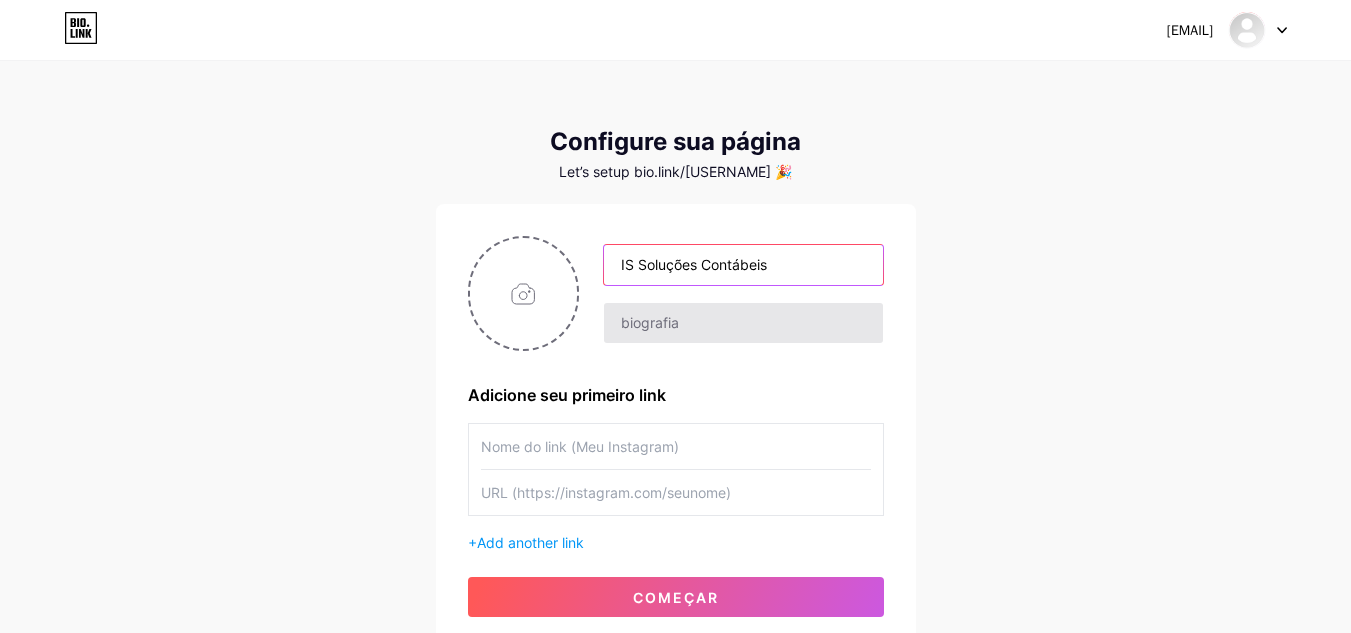 type on "IS Soluções Contábeis" 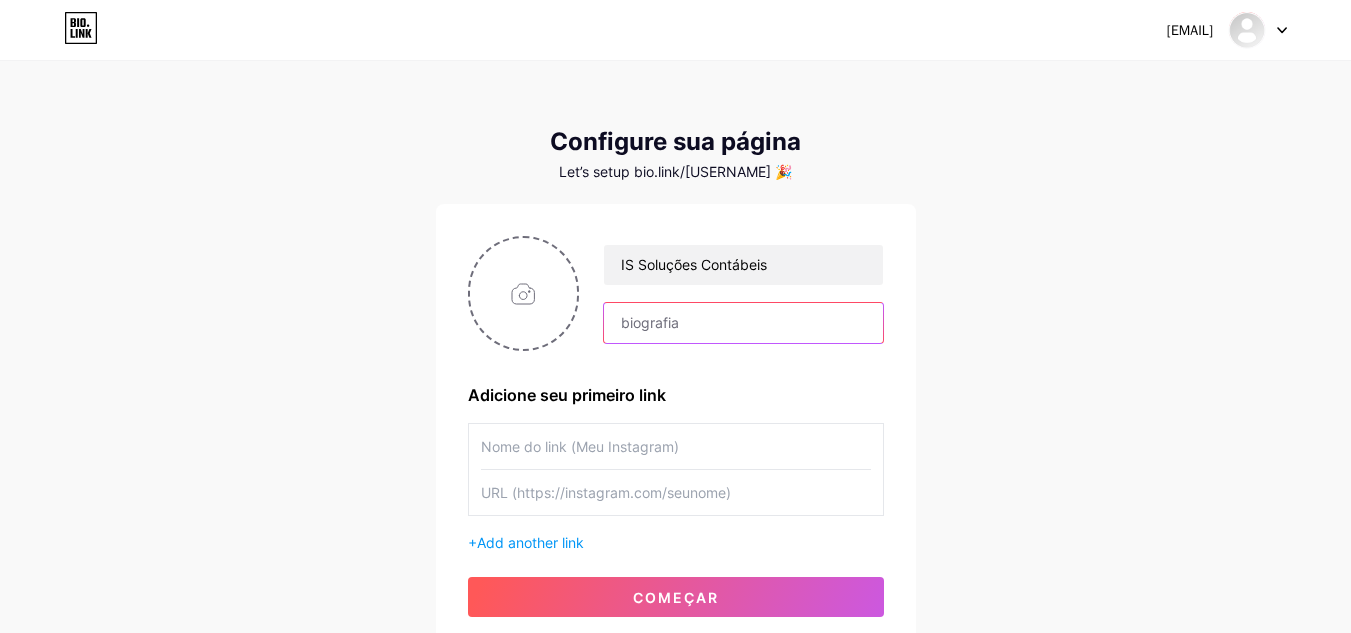 click at bounding box center [743, 323] 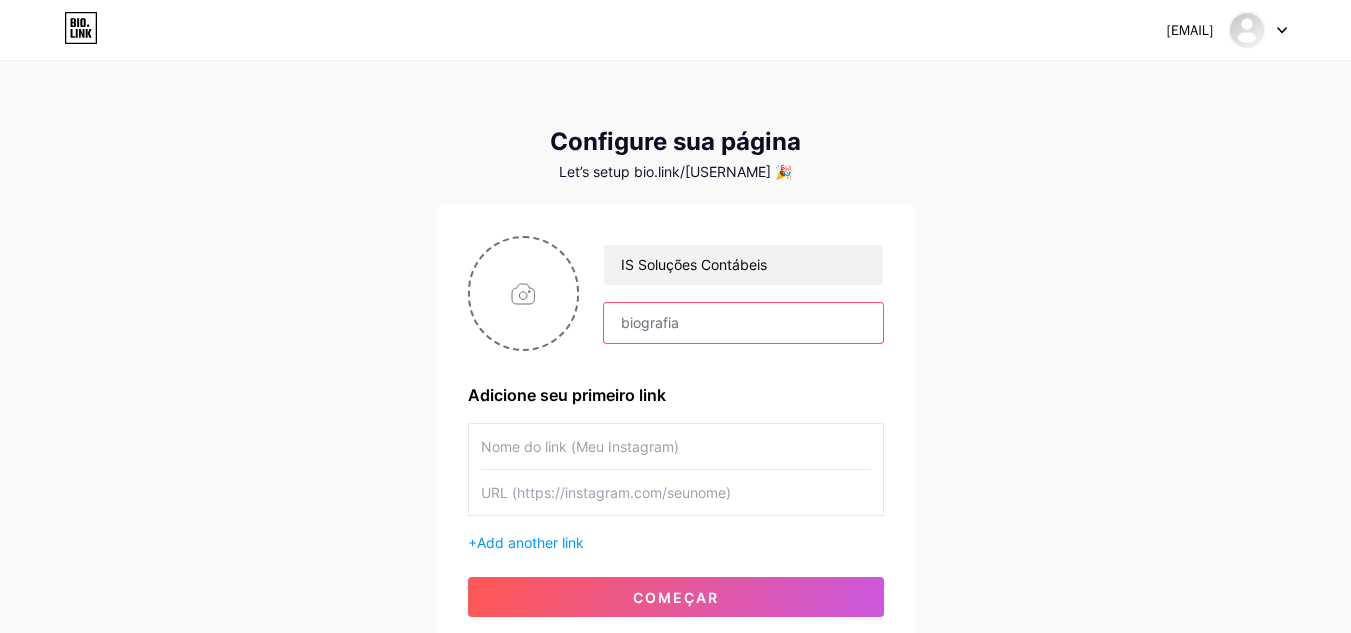 paste on "💡Accounting for Health Professionals 📊Simplify your fiscal routine and pay less taxes" 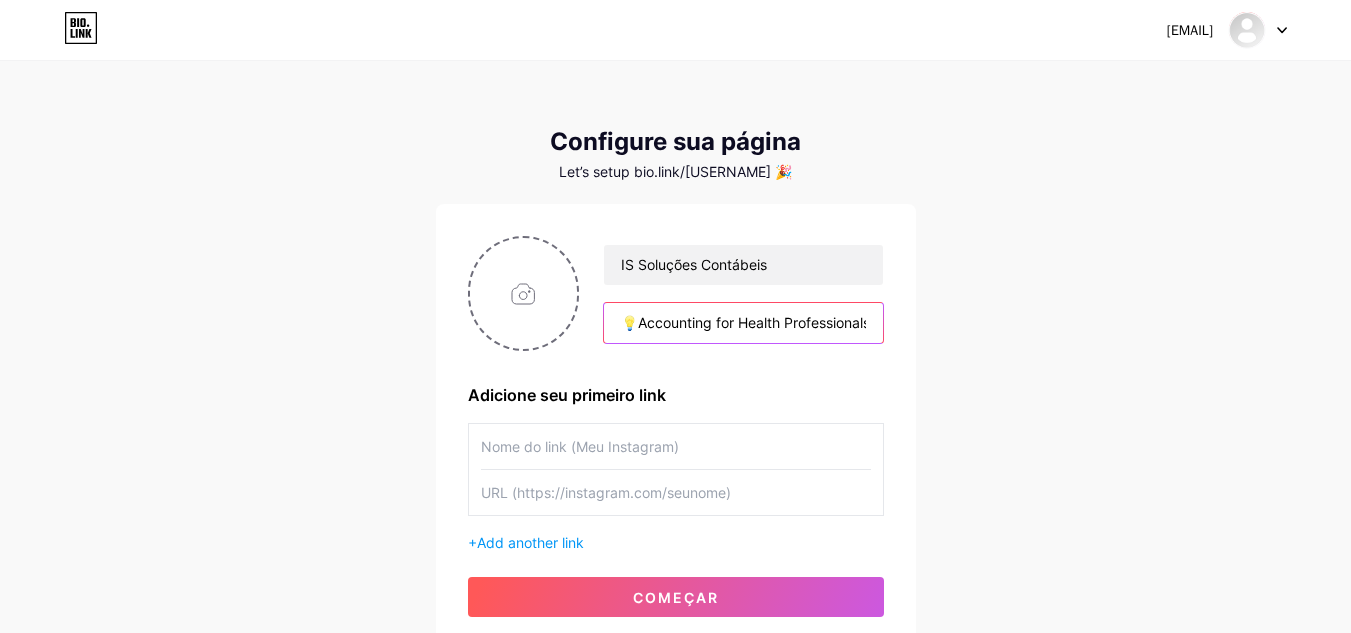 scroll, scrollTop: 0, scrollLeft: 428, axis: horizontal 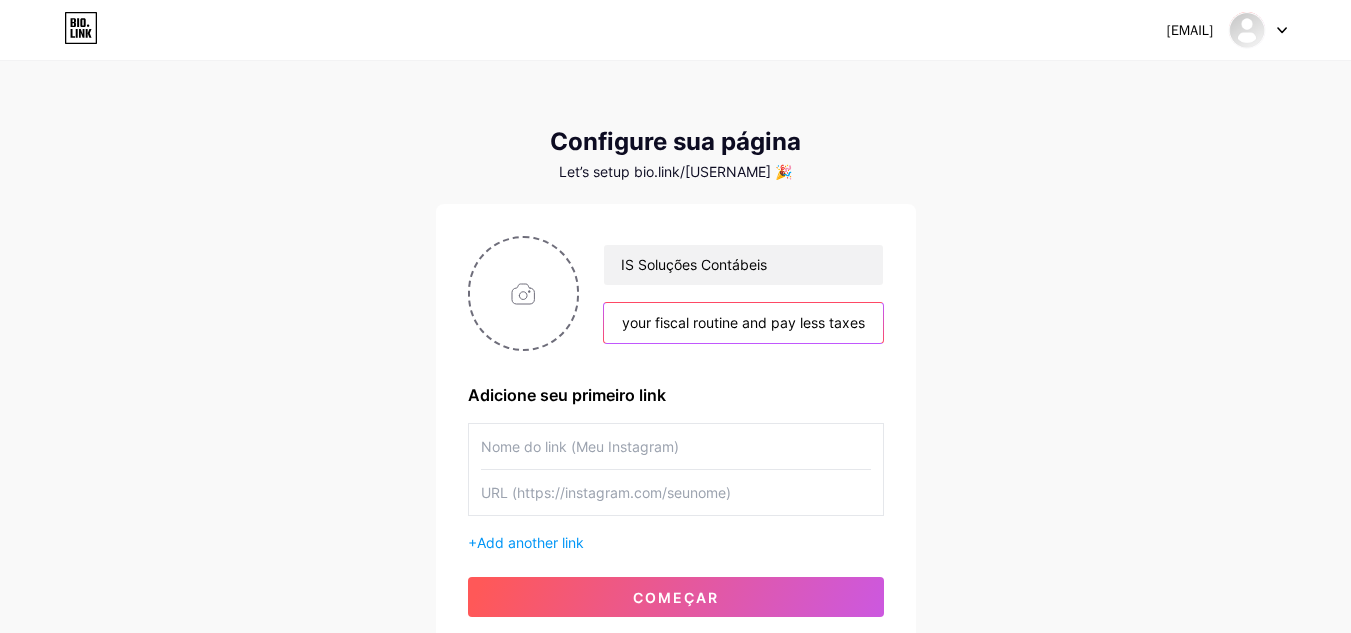 click on "💡Accounting for Health Professionals 📊Simplify your fiscal routine and pay less taxes" at bounding box center [743, 323] 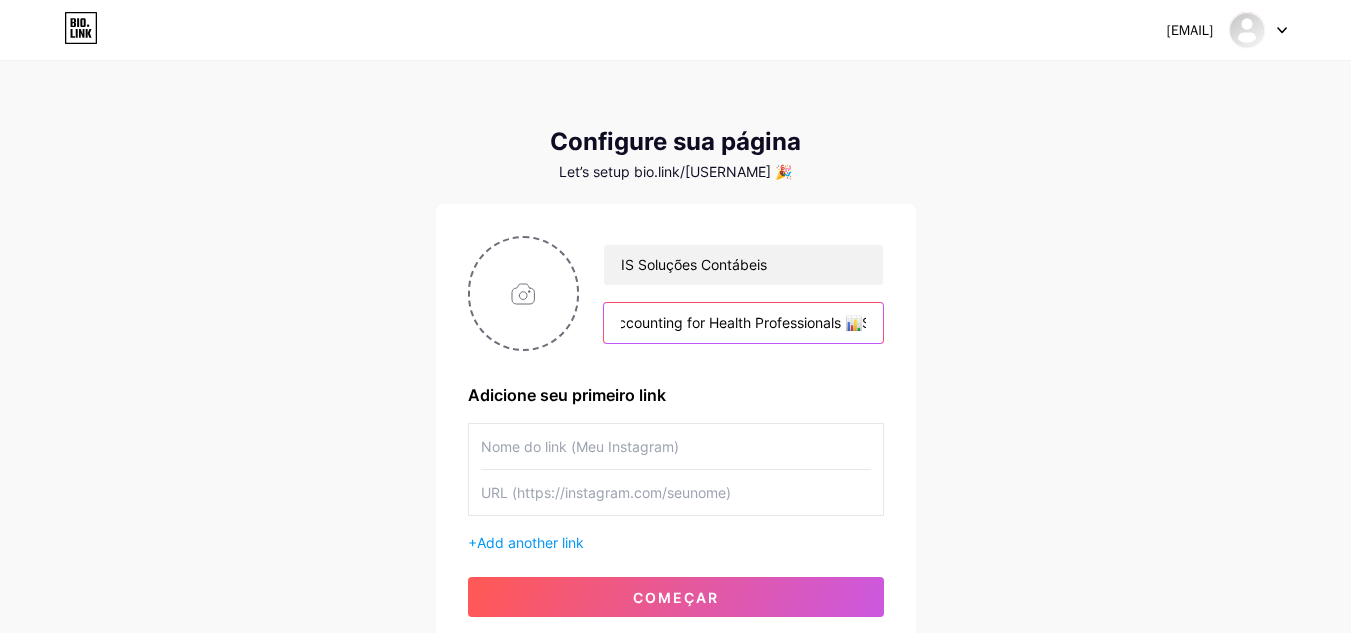 scroll, scrollTop: 0, scrollLeft: 0, axis: both 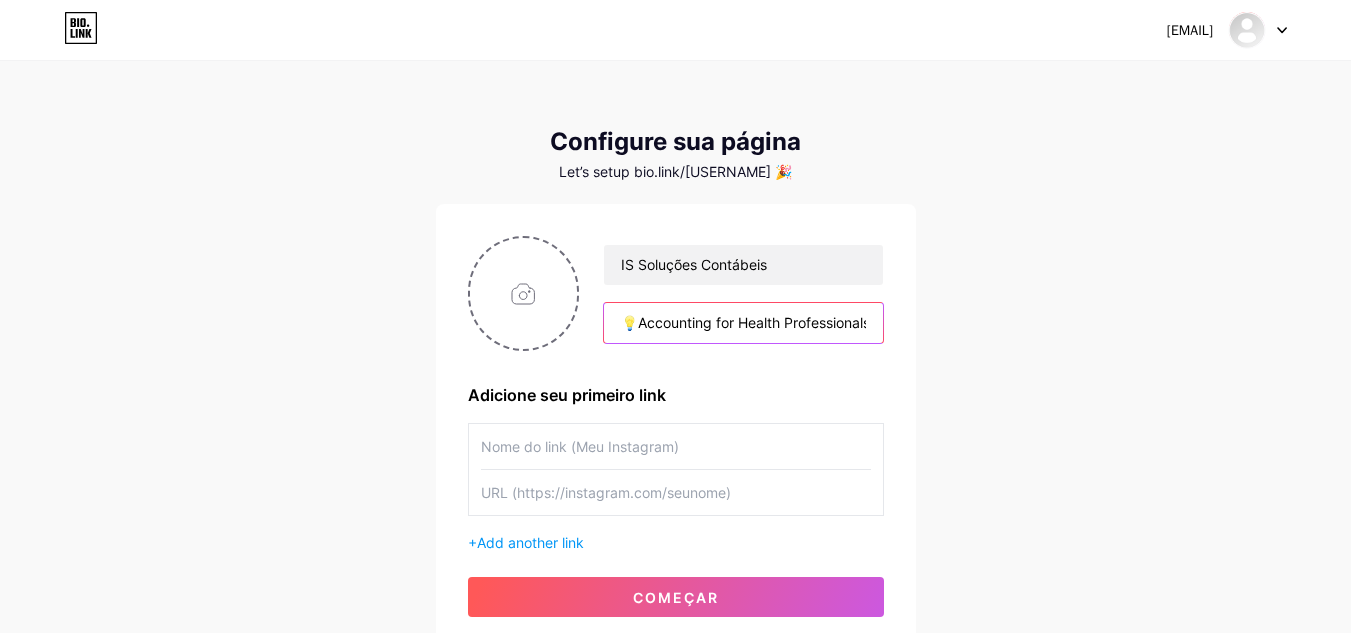 type on "💡Accounting for Health Professionals 📊Simplify your fiscal routine and pay less taxes" 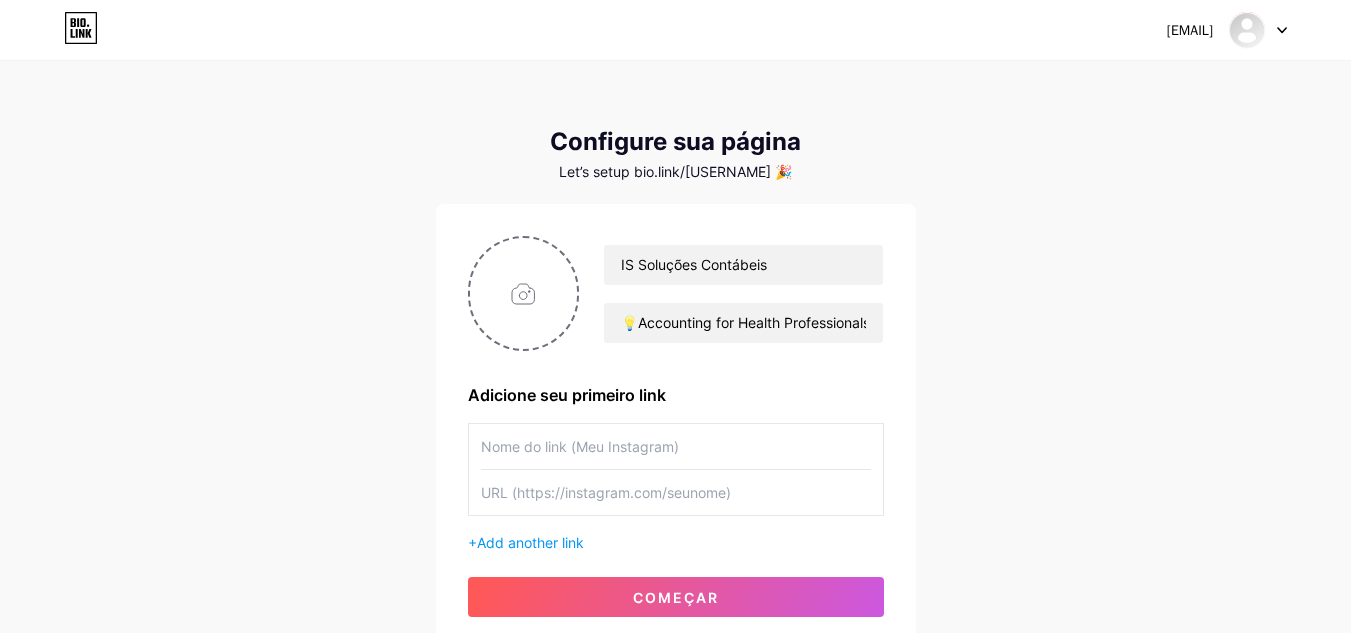 click at bounding box center [676, 446] 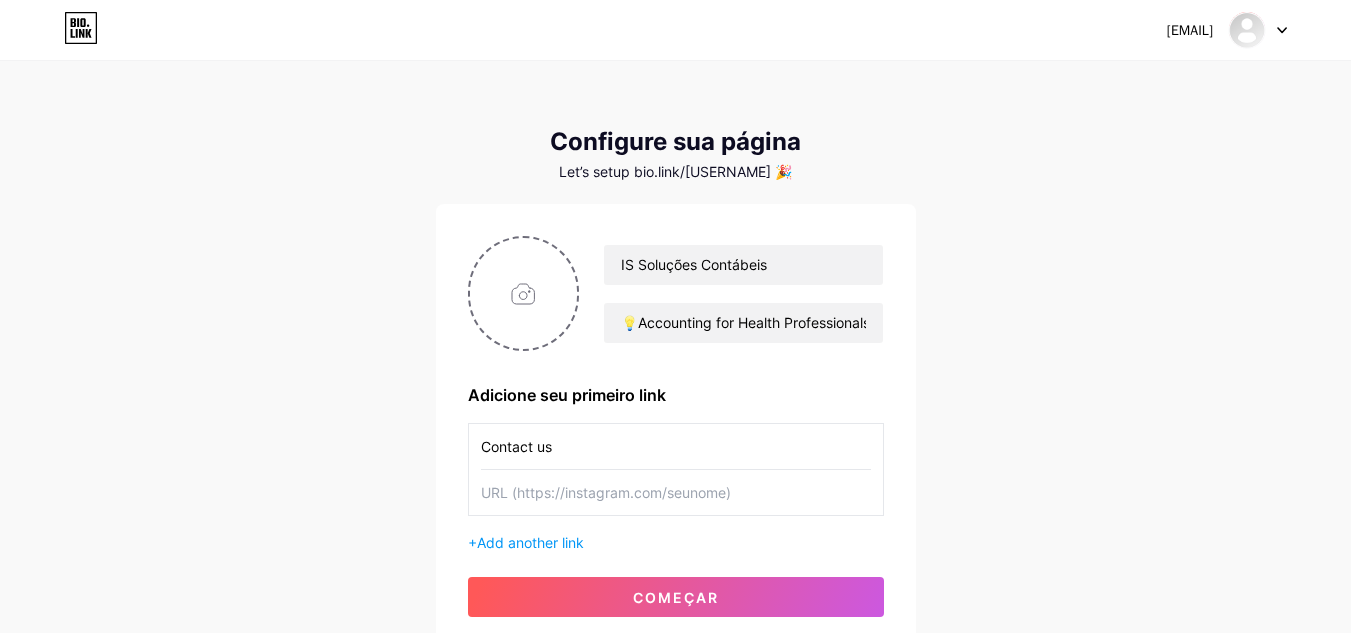 type on "Contact us" 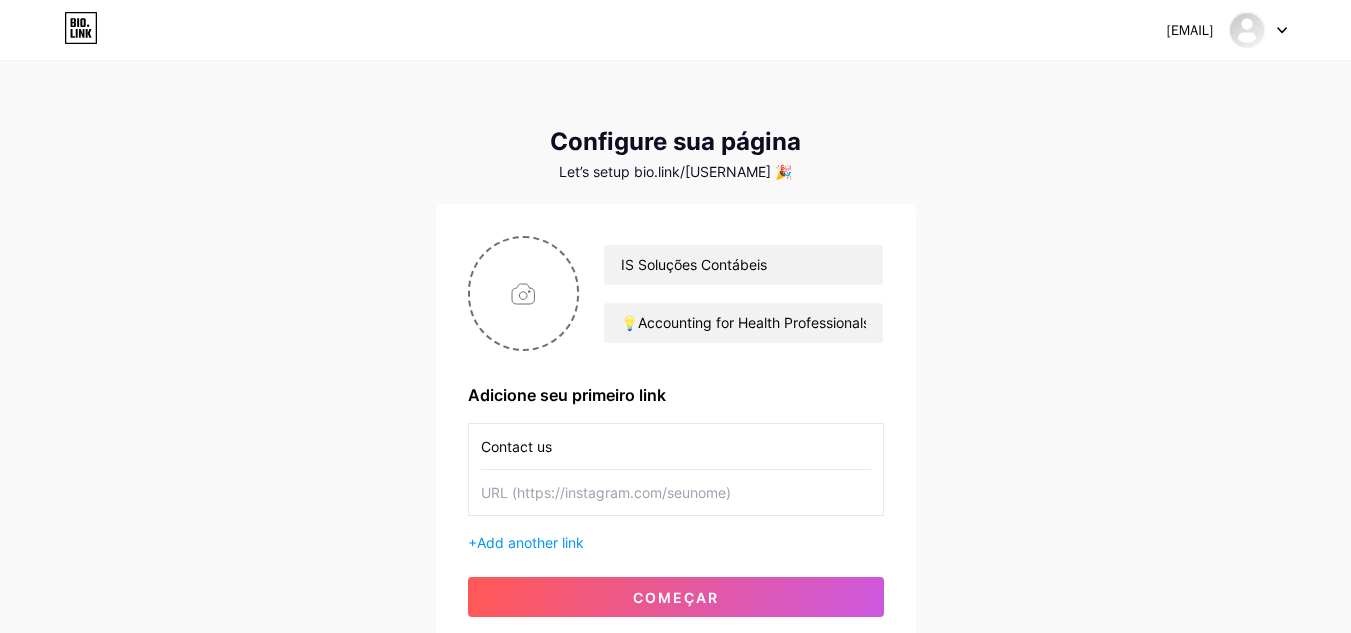 click at bounding box center [676, 446] 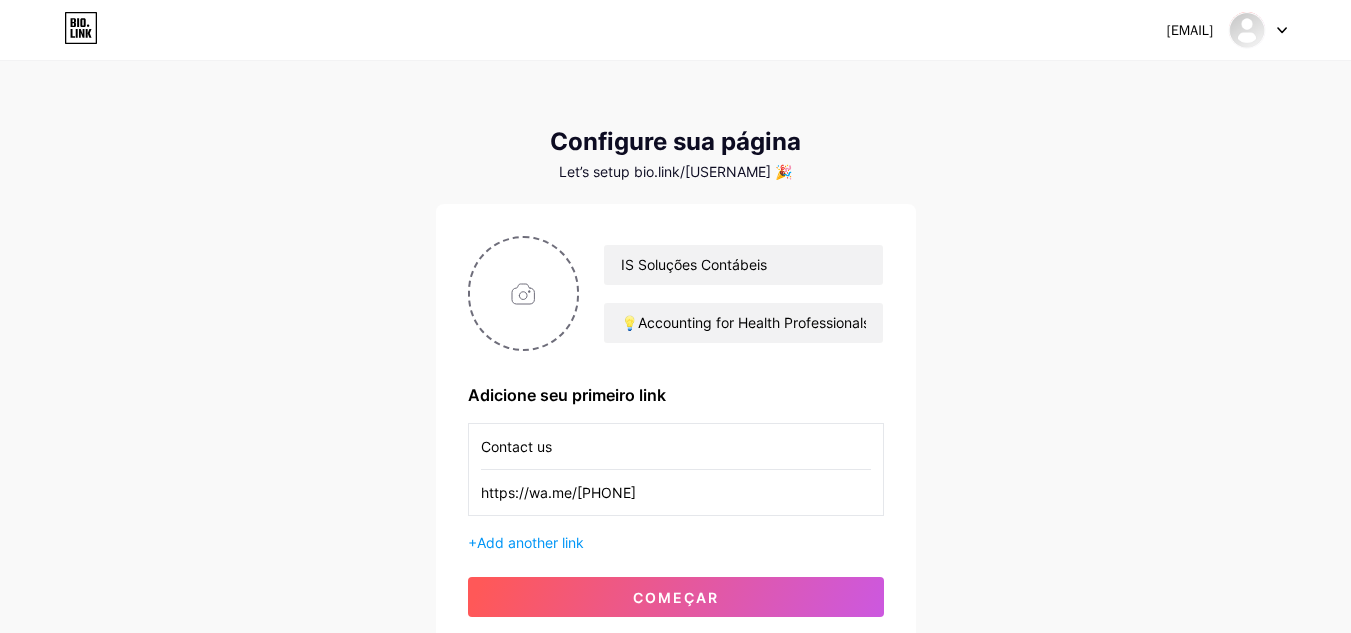 drag, startPoint x: 596, startPoint y: 487, endPoint x: 754, endPoint y: 507, distance: 159.26079 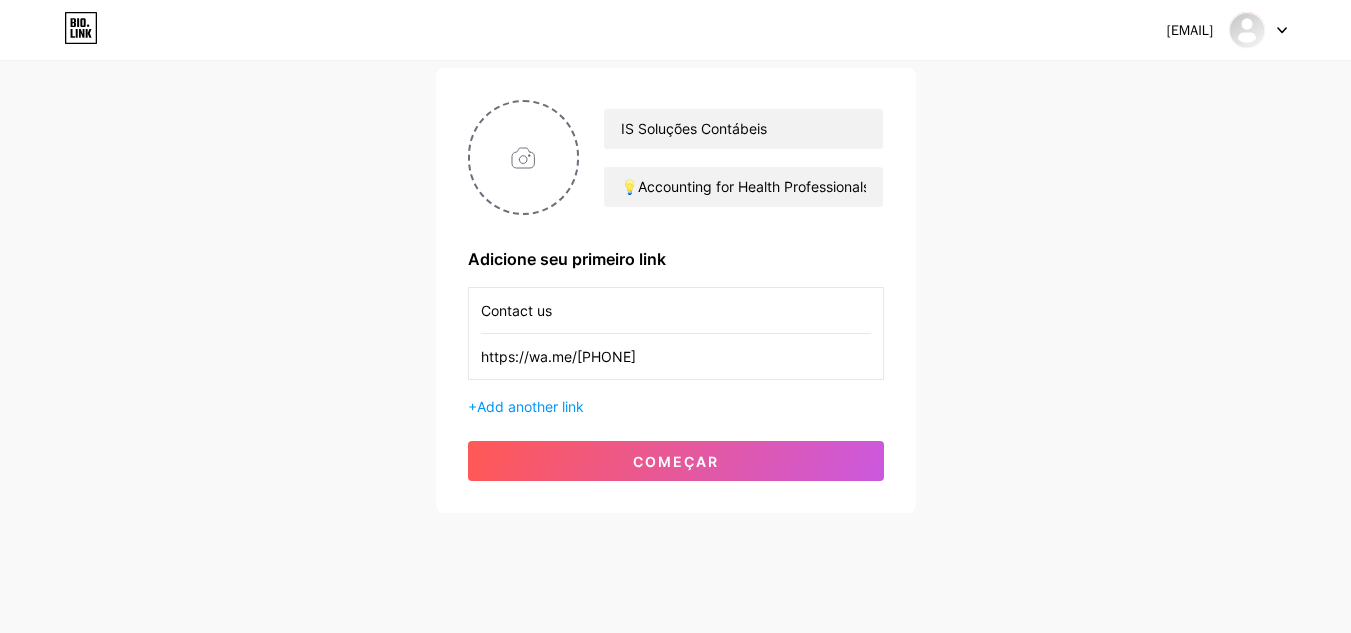 scroll, scrollTop: 160, scrollLeft: 0, axis: vertical 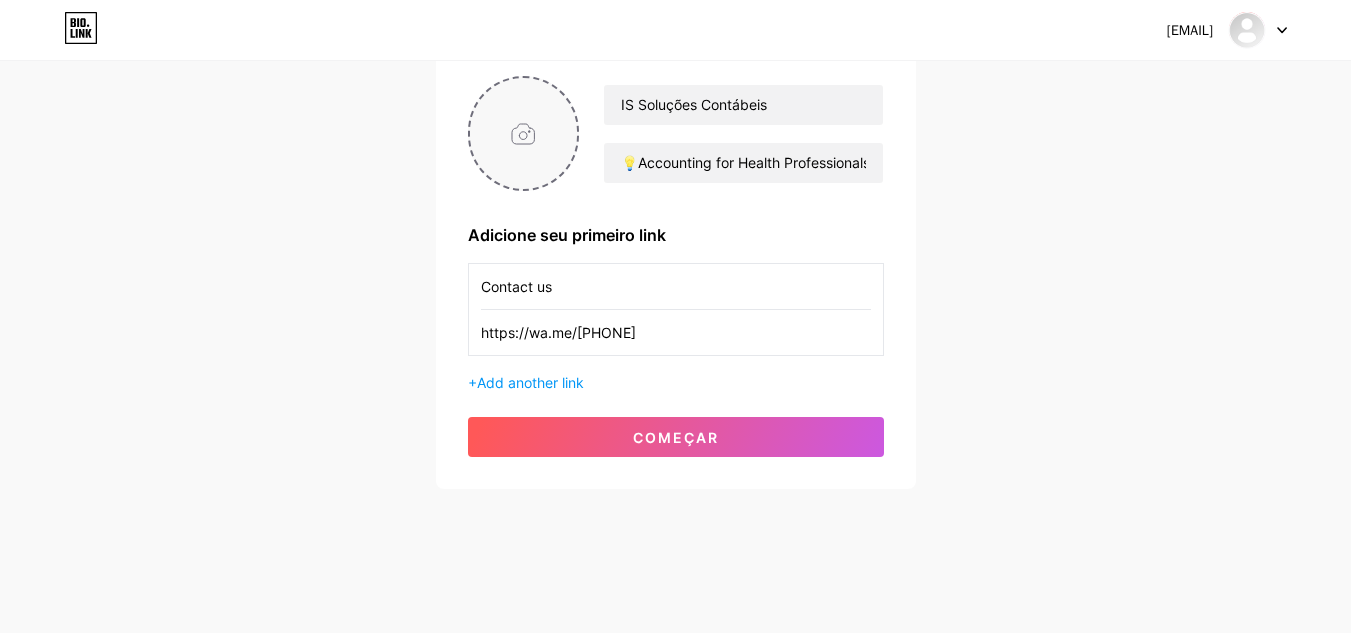 type on "https://wa.me/[PHONE]" 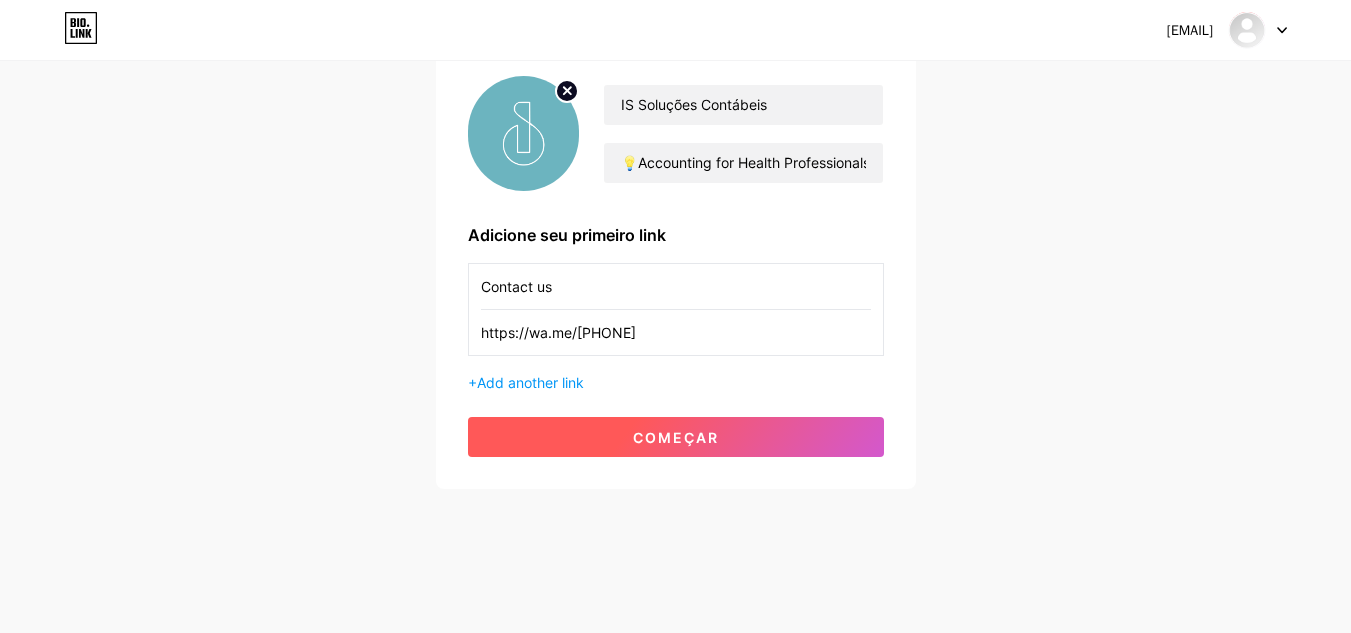 click on "começar" at bounding box center (676, 437) 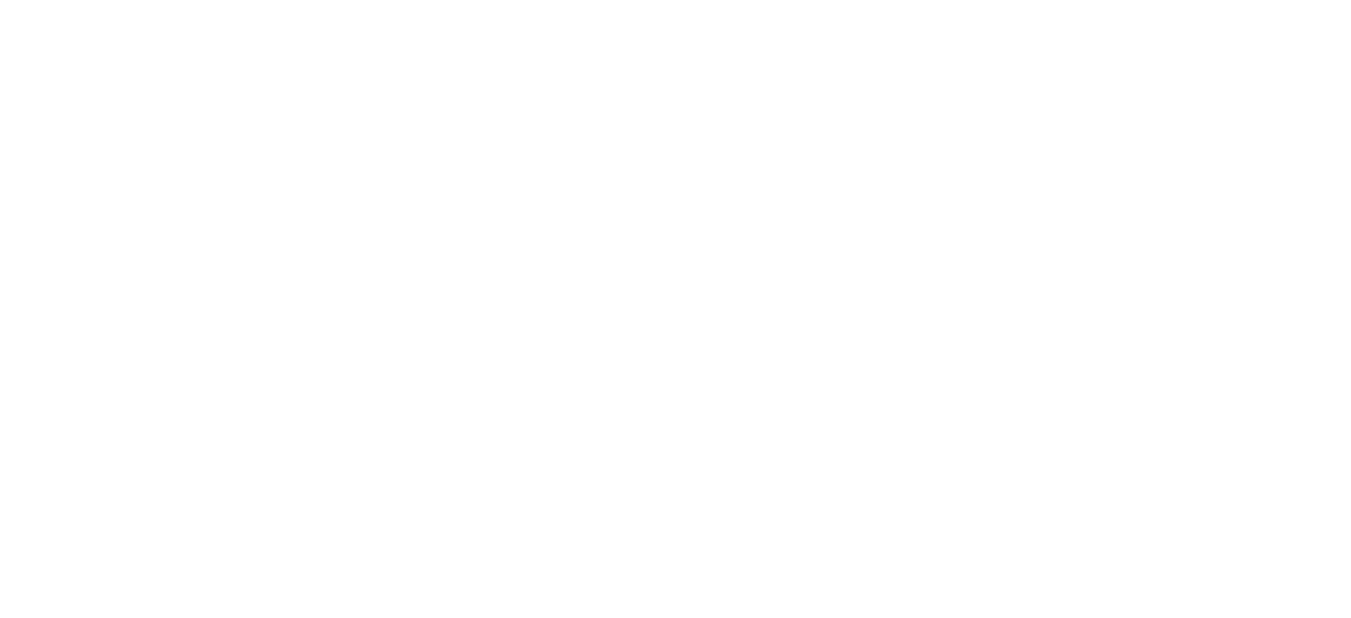 scroll, scrollTop: 0, scrollLeft: 0, axis: both 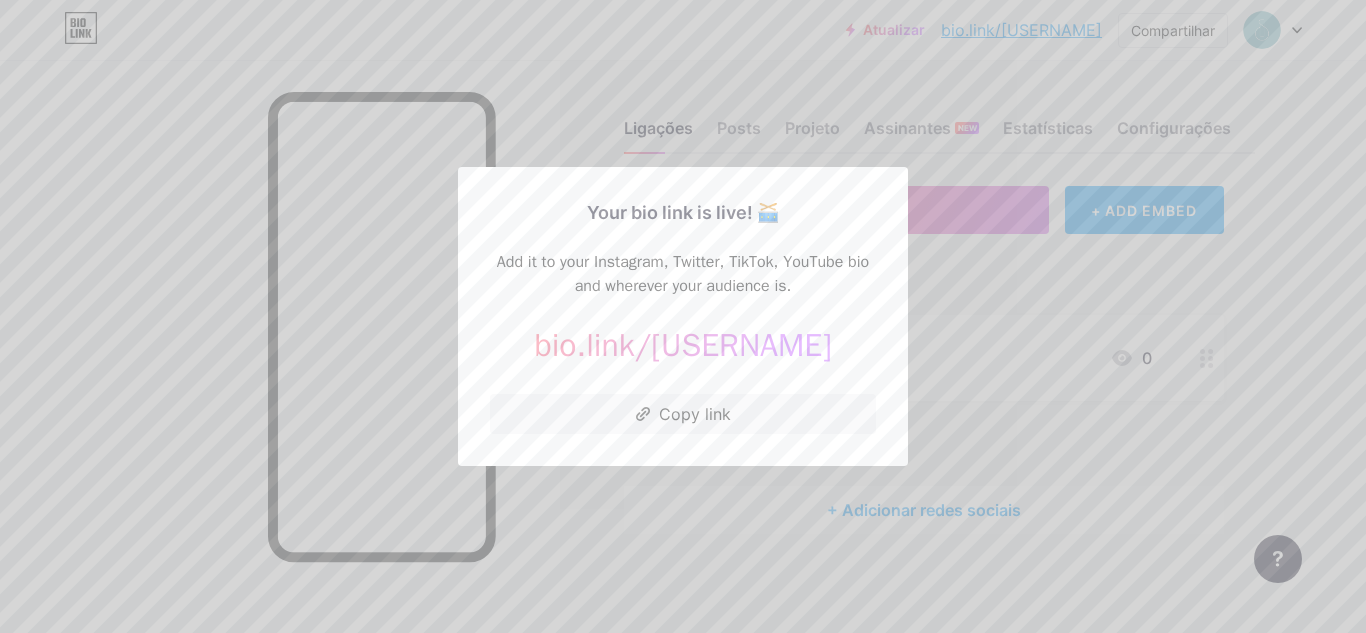 drag, startPoint x: 482, startPoint y: 348, endPoint x: 874, endPoint y: 352, distance: 392.02042 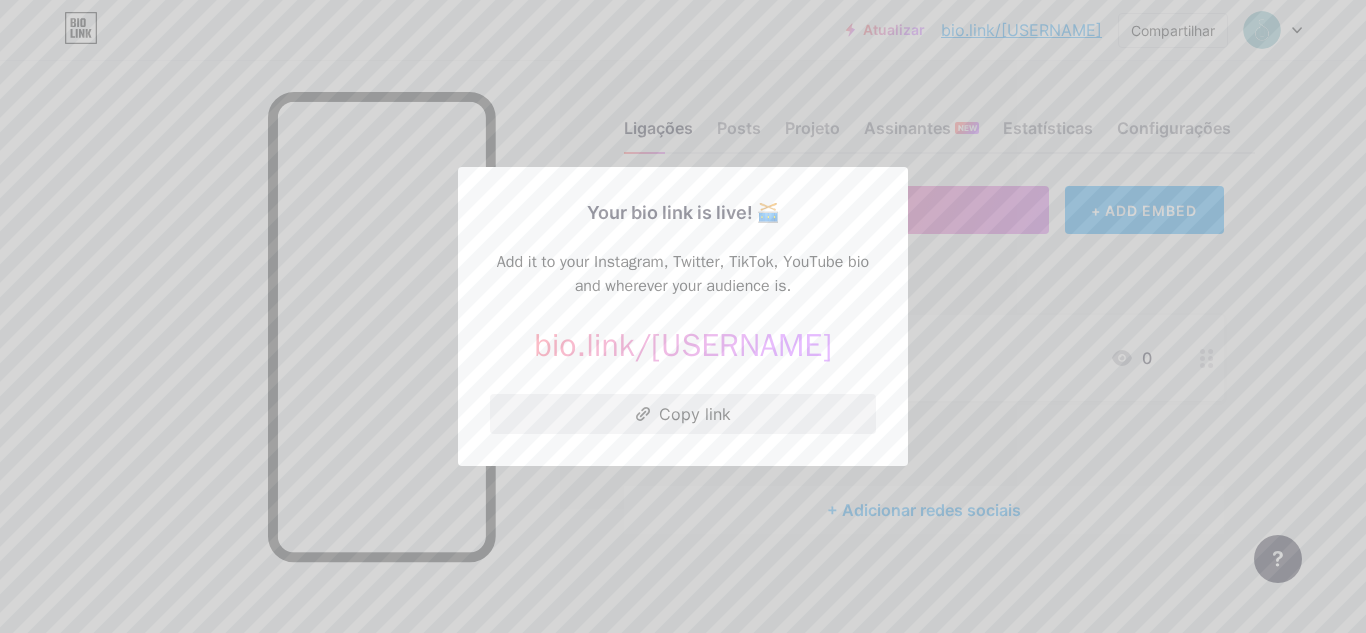 click on "Copy link" at bounding box center [695, 414] 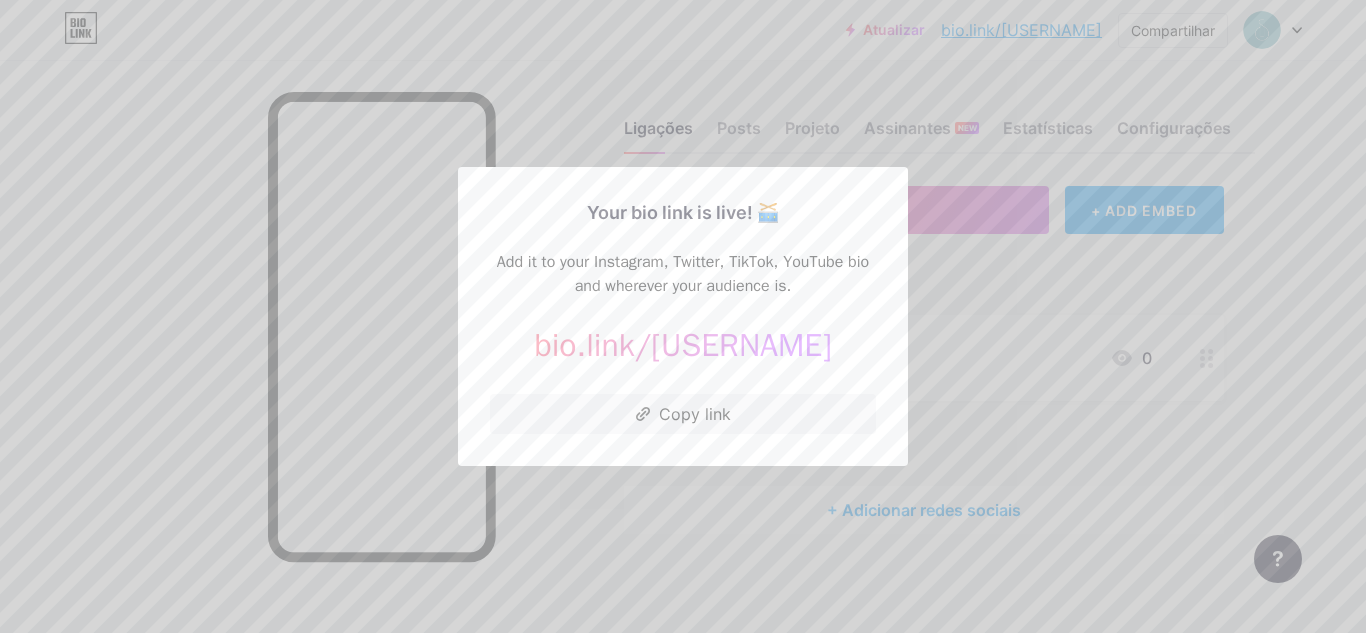 click at bounding box center [683, 316] 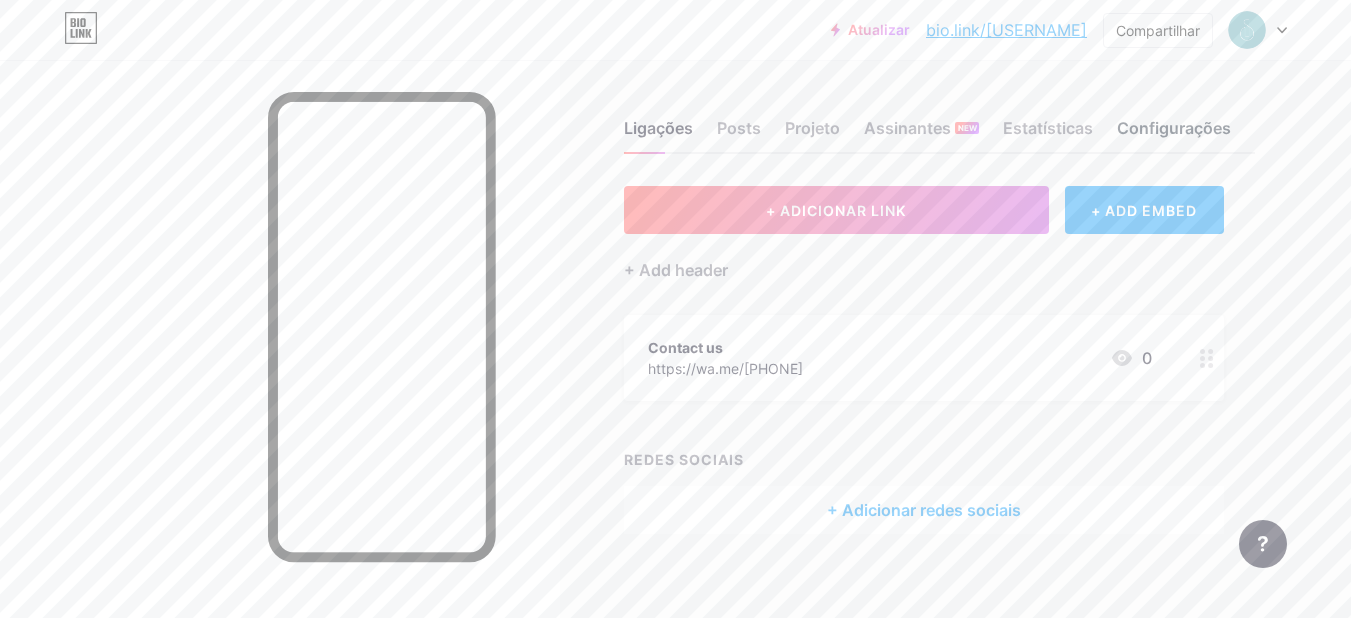click on "Configurações" at bounding box center (1174, 128) 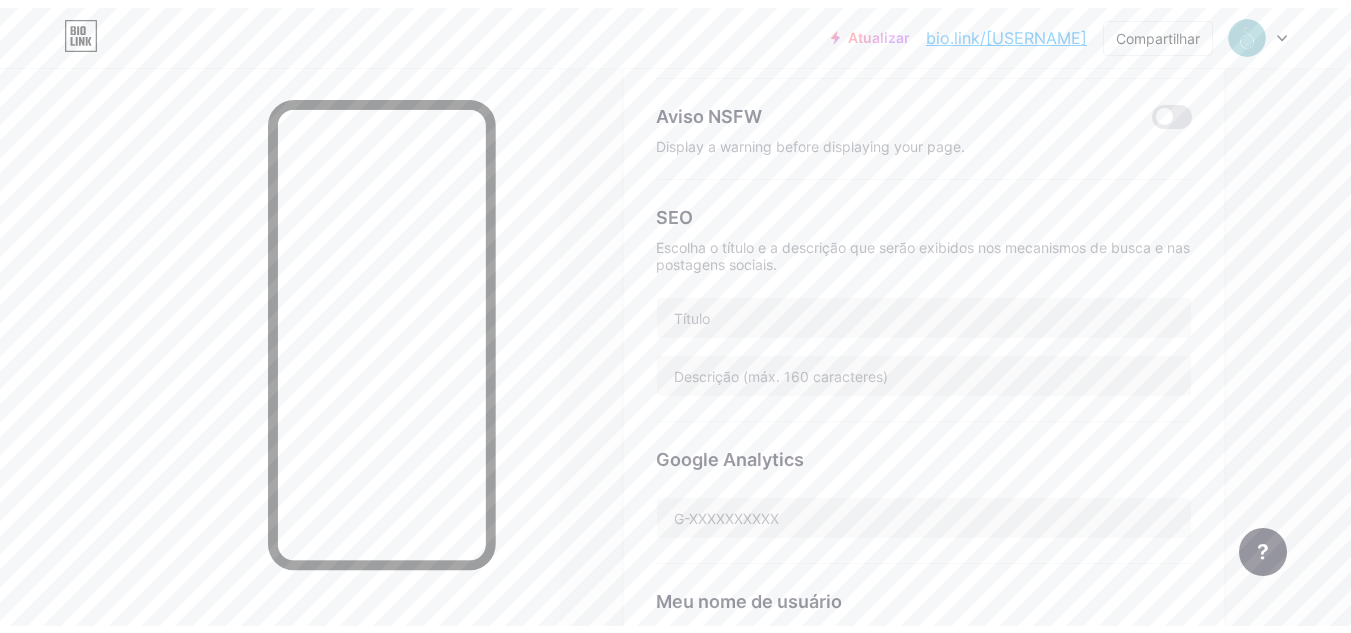 scroll, scrollTop: 0, scrollLeft: 0, axis: both 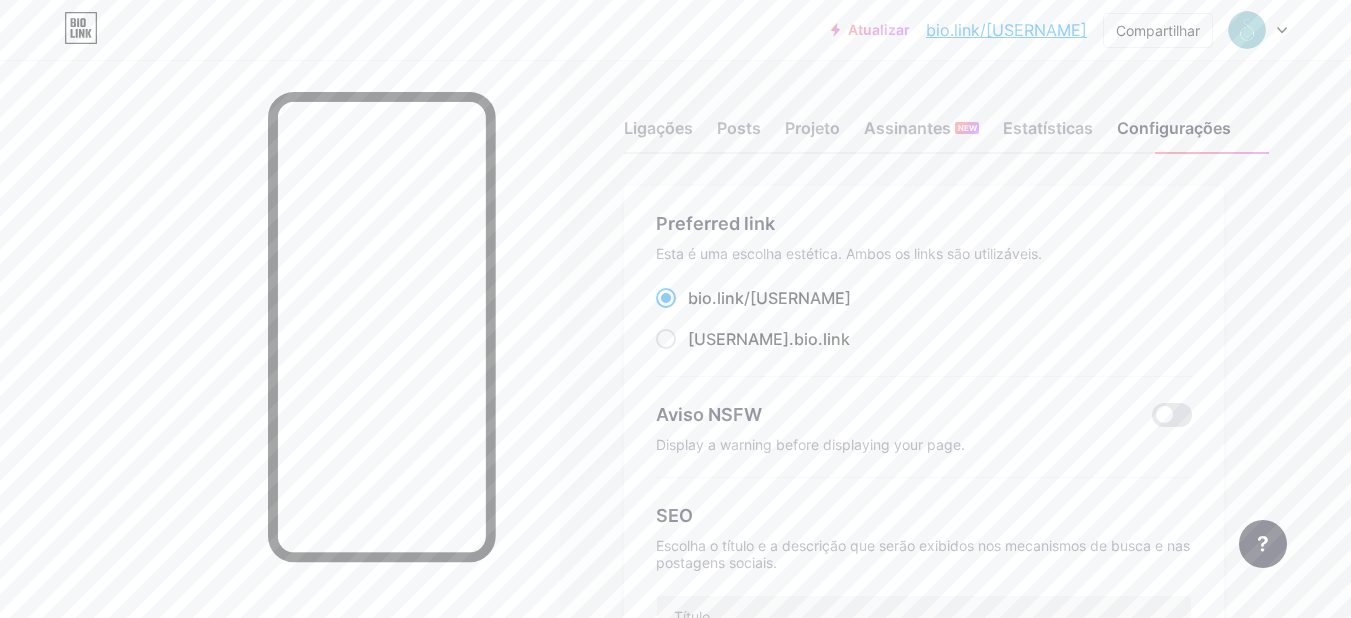 click at bounding box center [1282, 30] 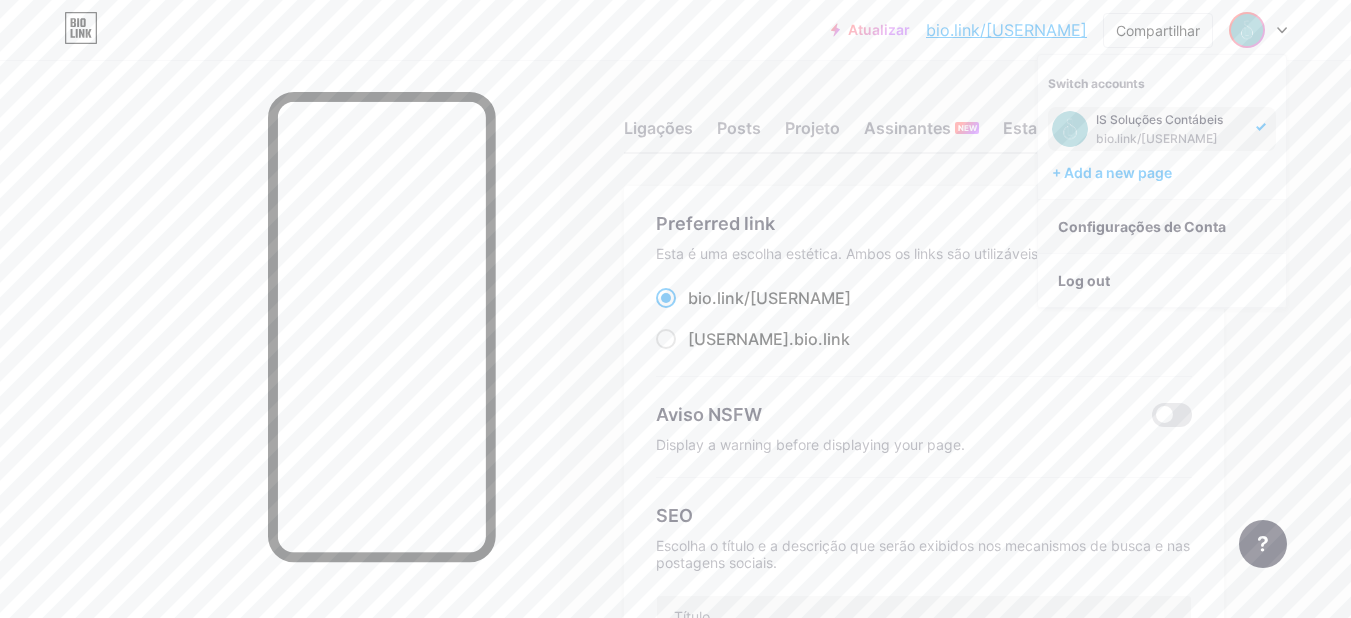 click on "Configurações de Conta" at bounding box center [1142, 226] 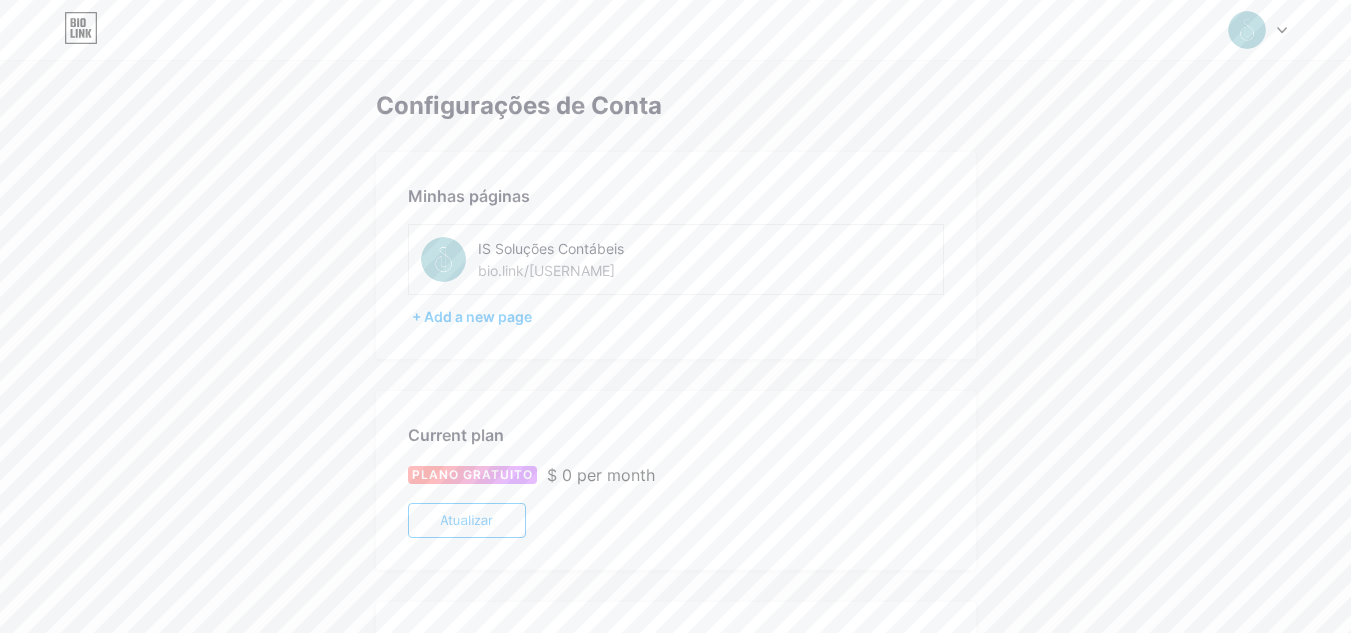click on "bio.link/[USERNAME]" at bounding box center [546, 270] 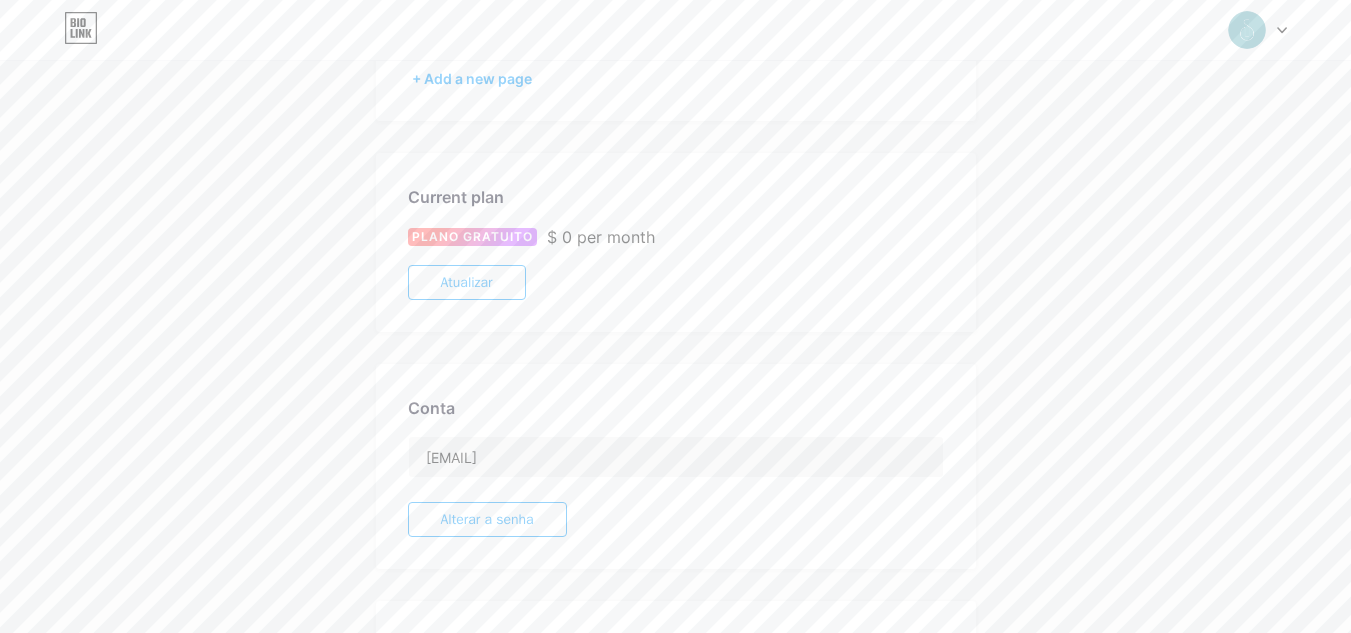 scroll, scrollTop: 482, scrollLeft: 0, axis: vertical 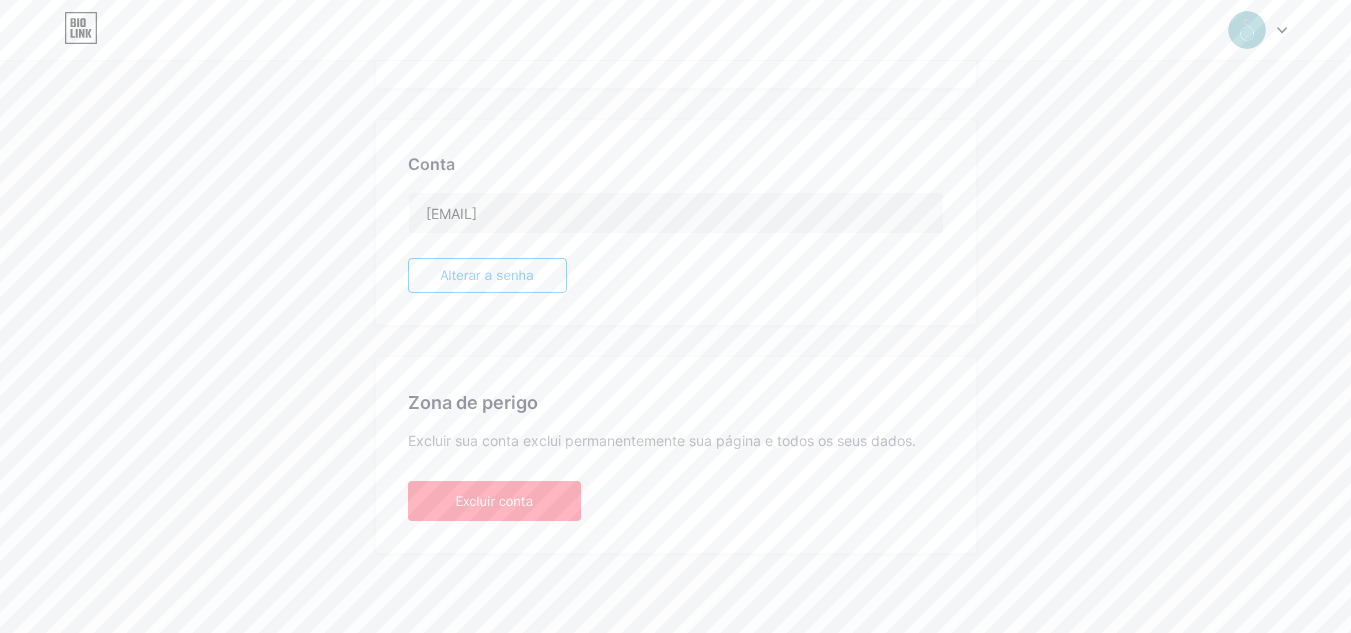 click at bounding box center (1258, 30) 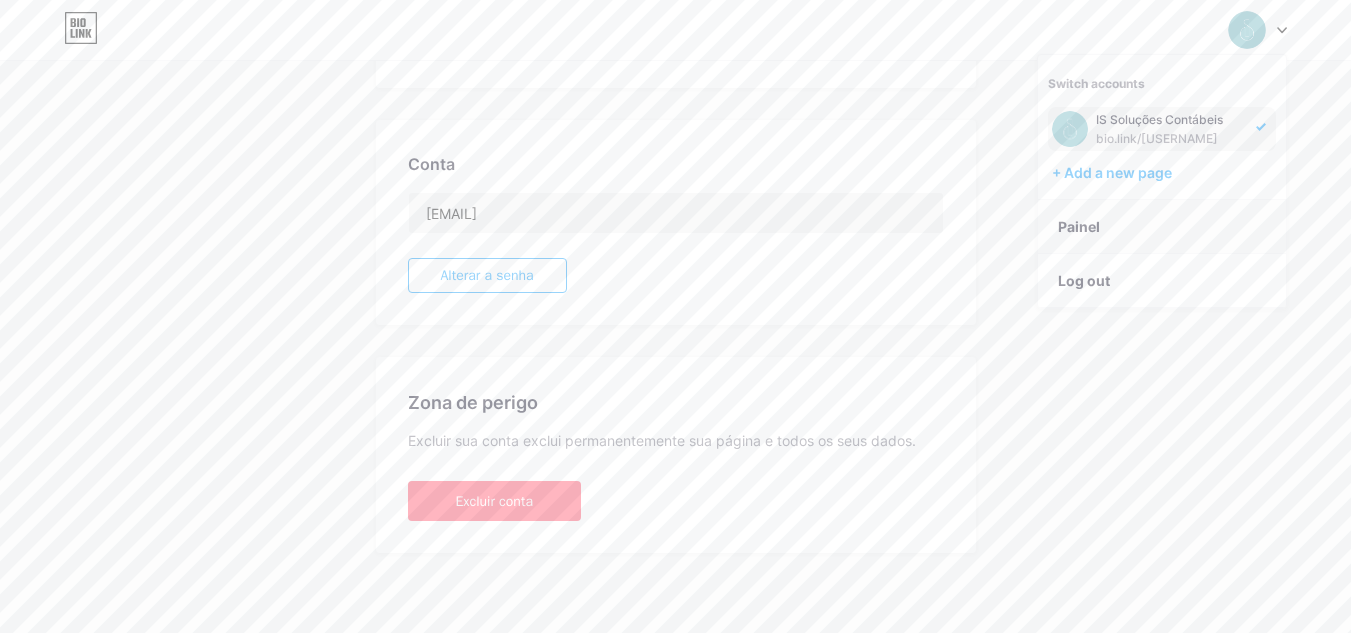 click on "Painel" at bounding box center (1162, 227) 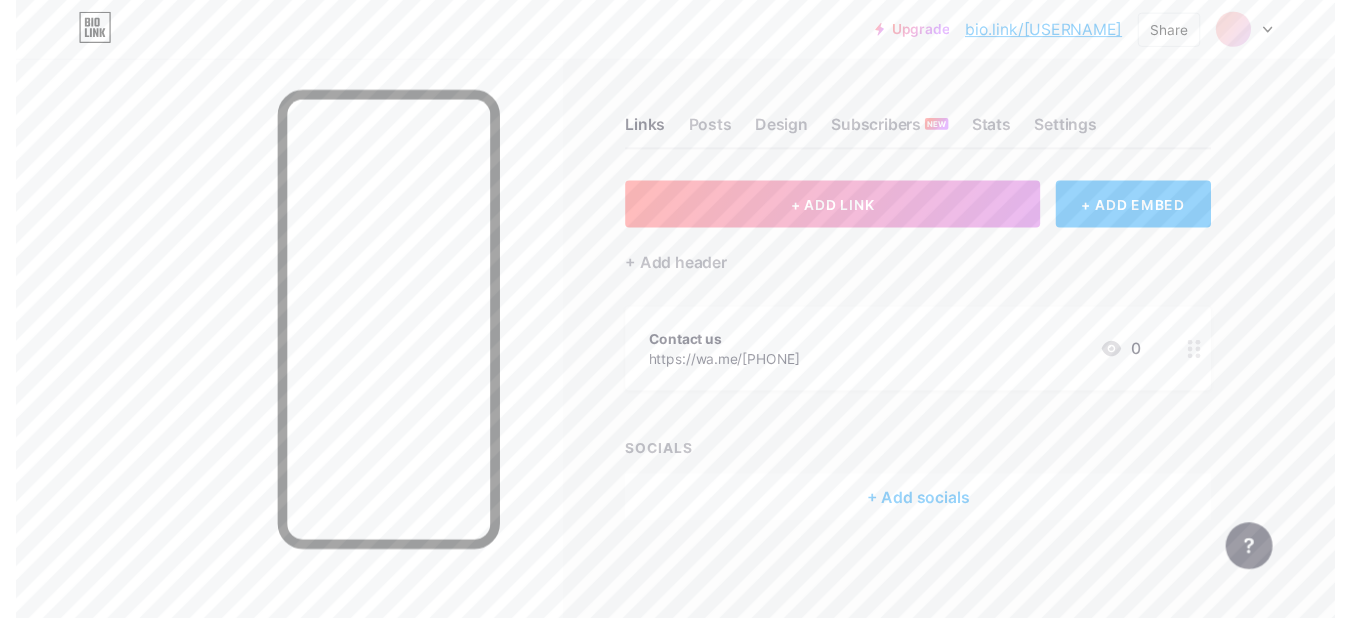 scroll, scrollTop: 0, scrollLeft: 0, axis: both 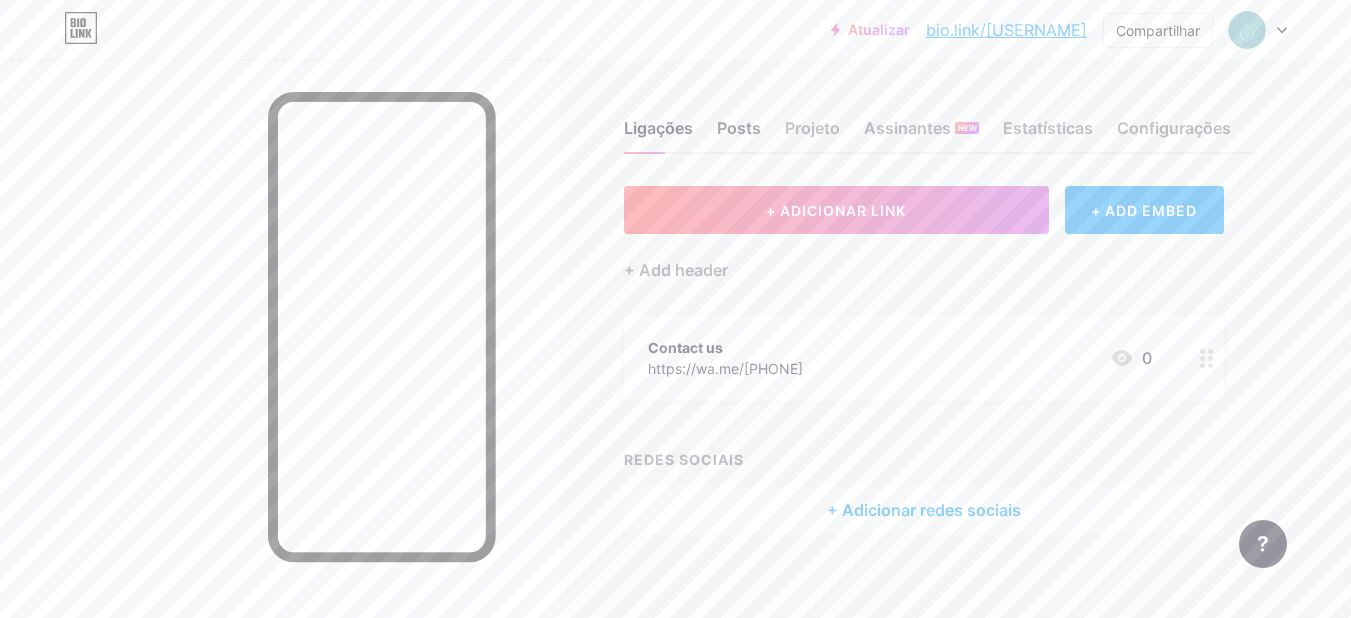 click on "Posts" at bounding box center (739, 128) 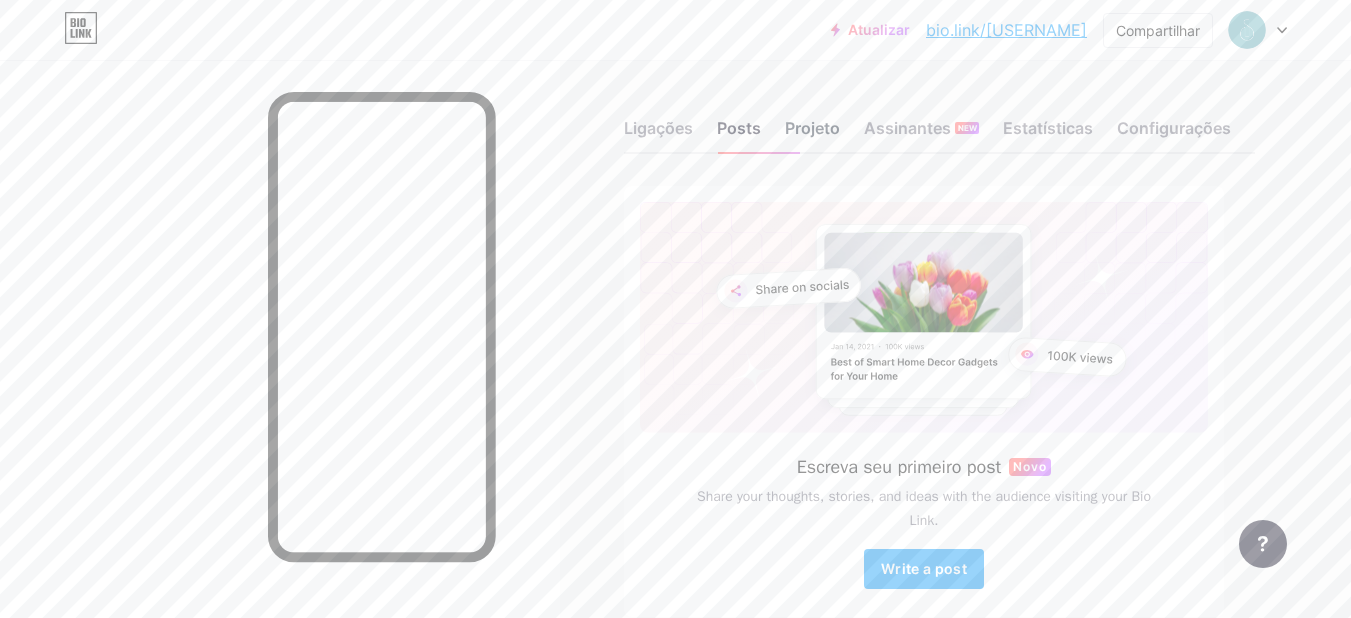 click on "Projeto" at bounding box center (658, 128) 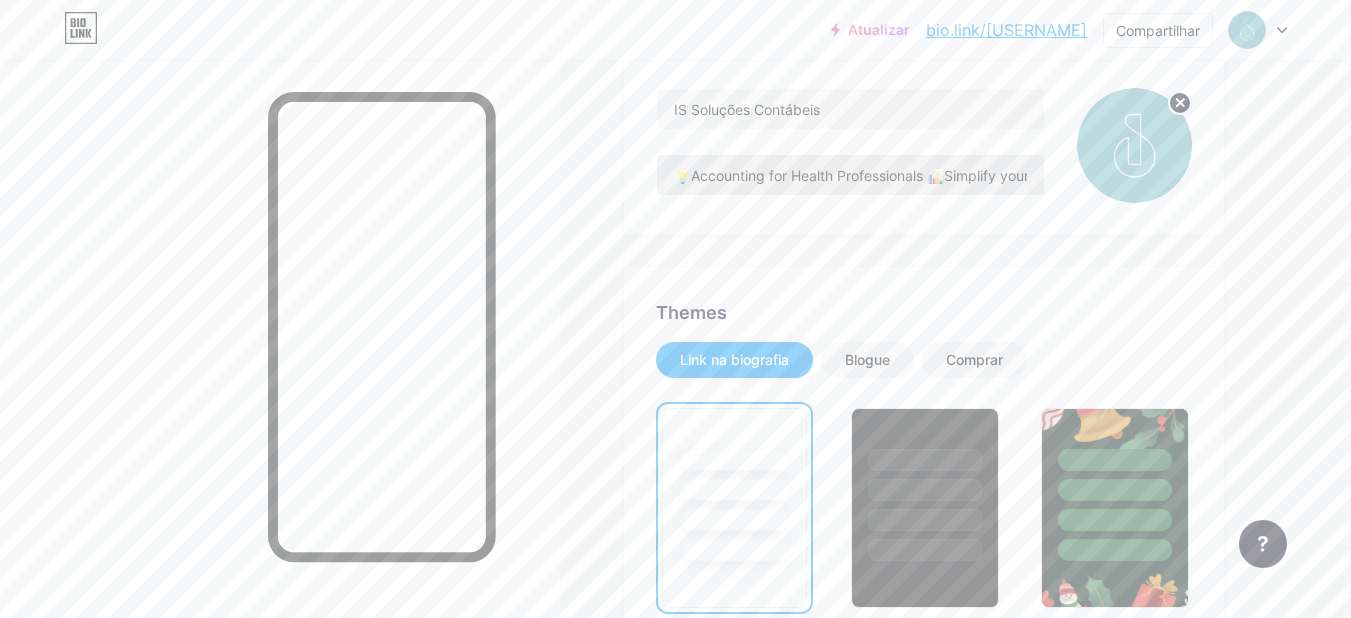 scroll, scrollTop: 0, scrollLeft: 0, axis: both 